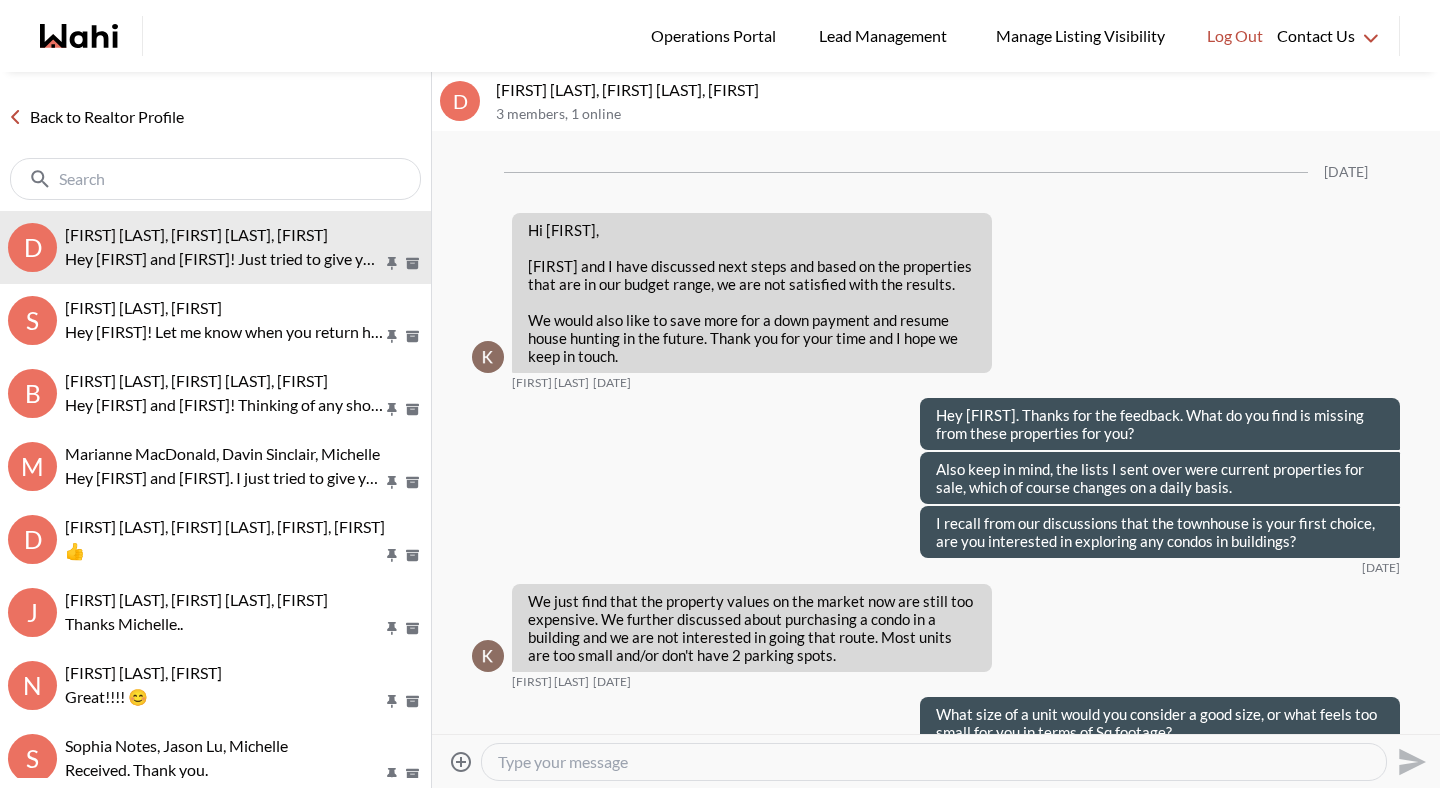 scroll, scrollTop: 0, scrollLeft: 0, axis: both 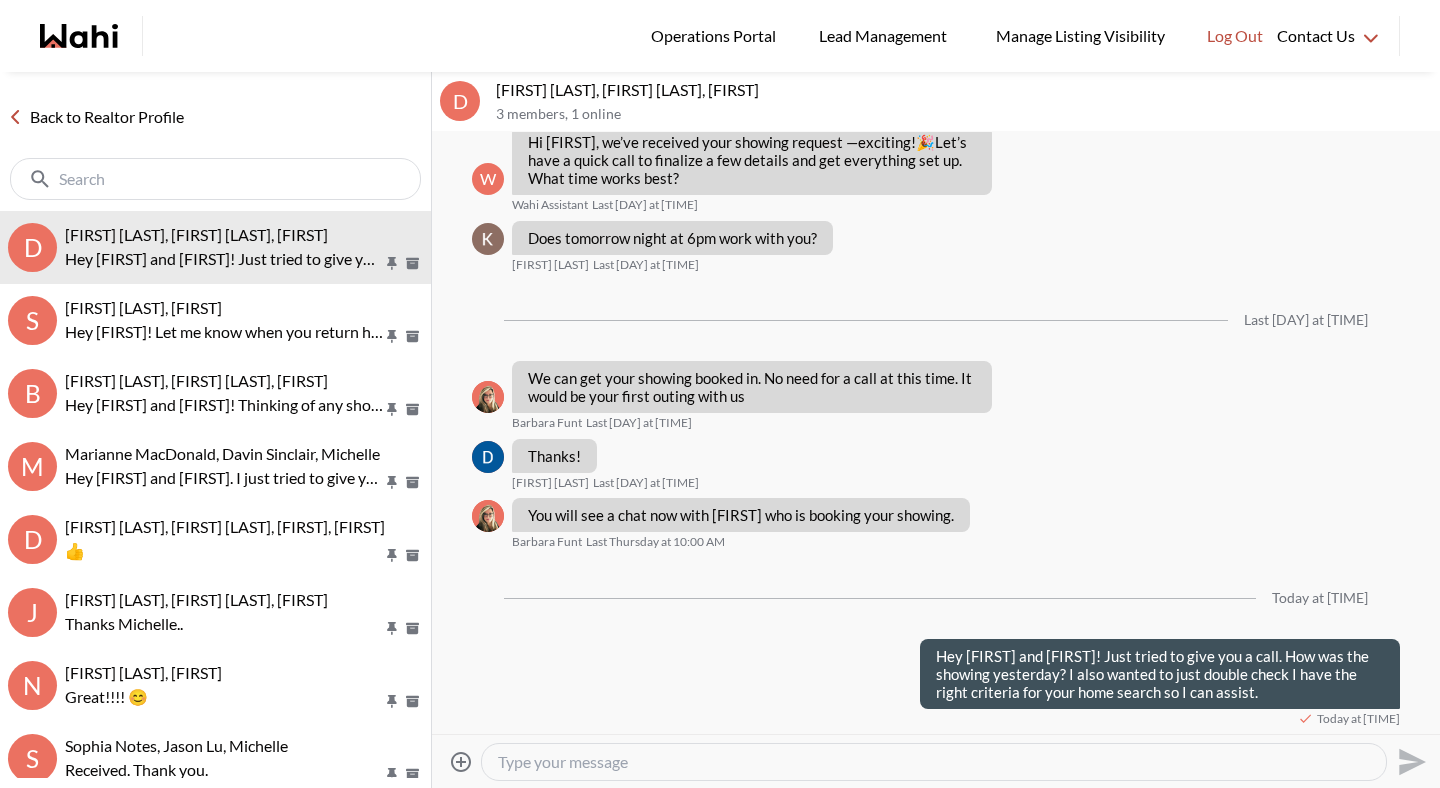 click on "Back to Realtor Profile" at bounding box center (96, 117) 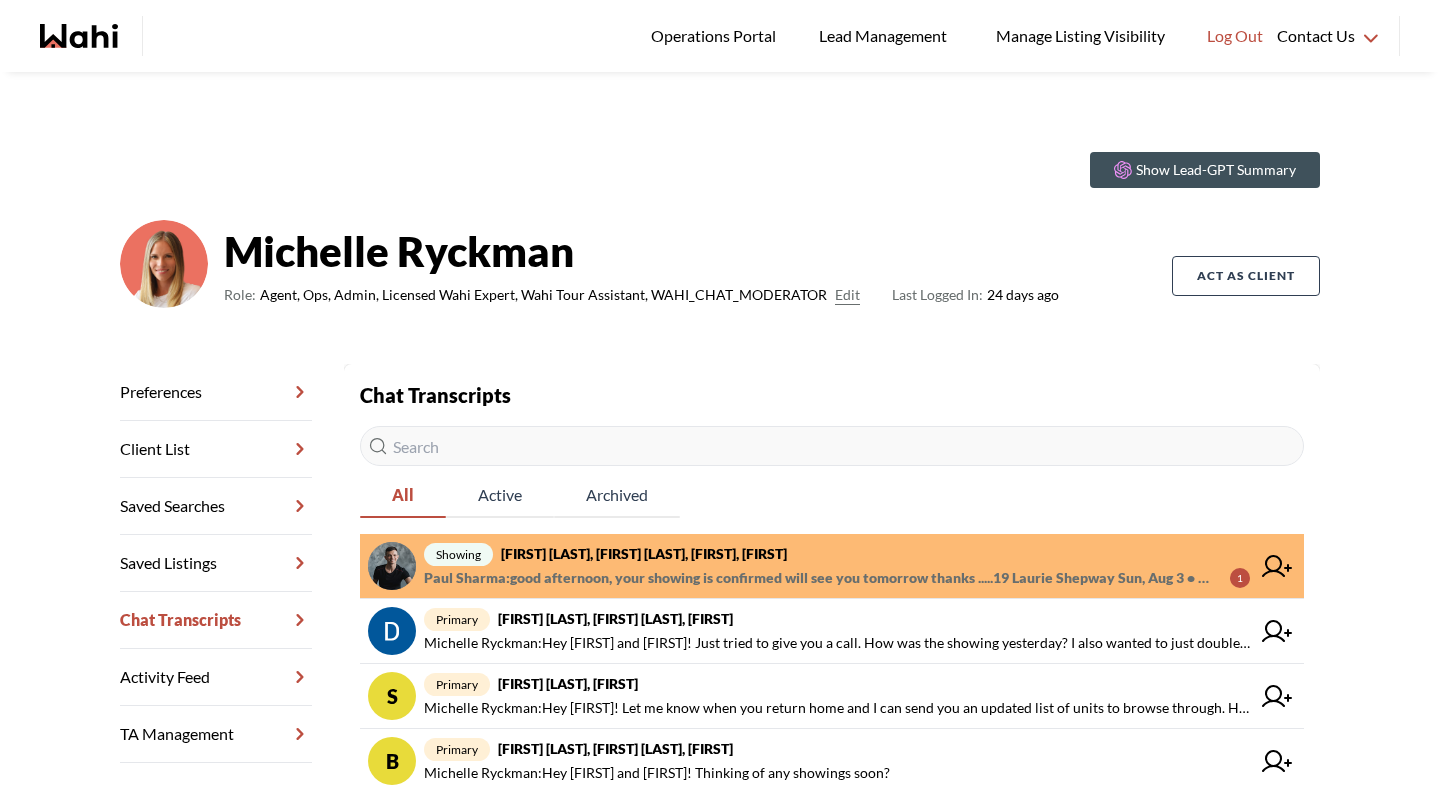 click on "[FIRST] [LAST] :  good afternoon, your showing is confirmed will see you tomorrow thanks .....[NUMBER] [STREET]
[DAY], [MONTH] [DAY] • [TIME]" at bounding box center (819, 578) 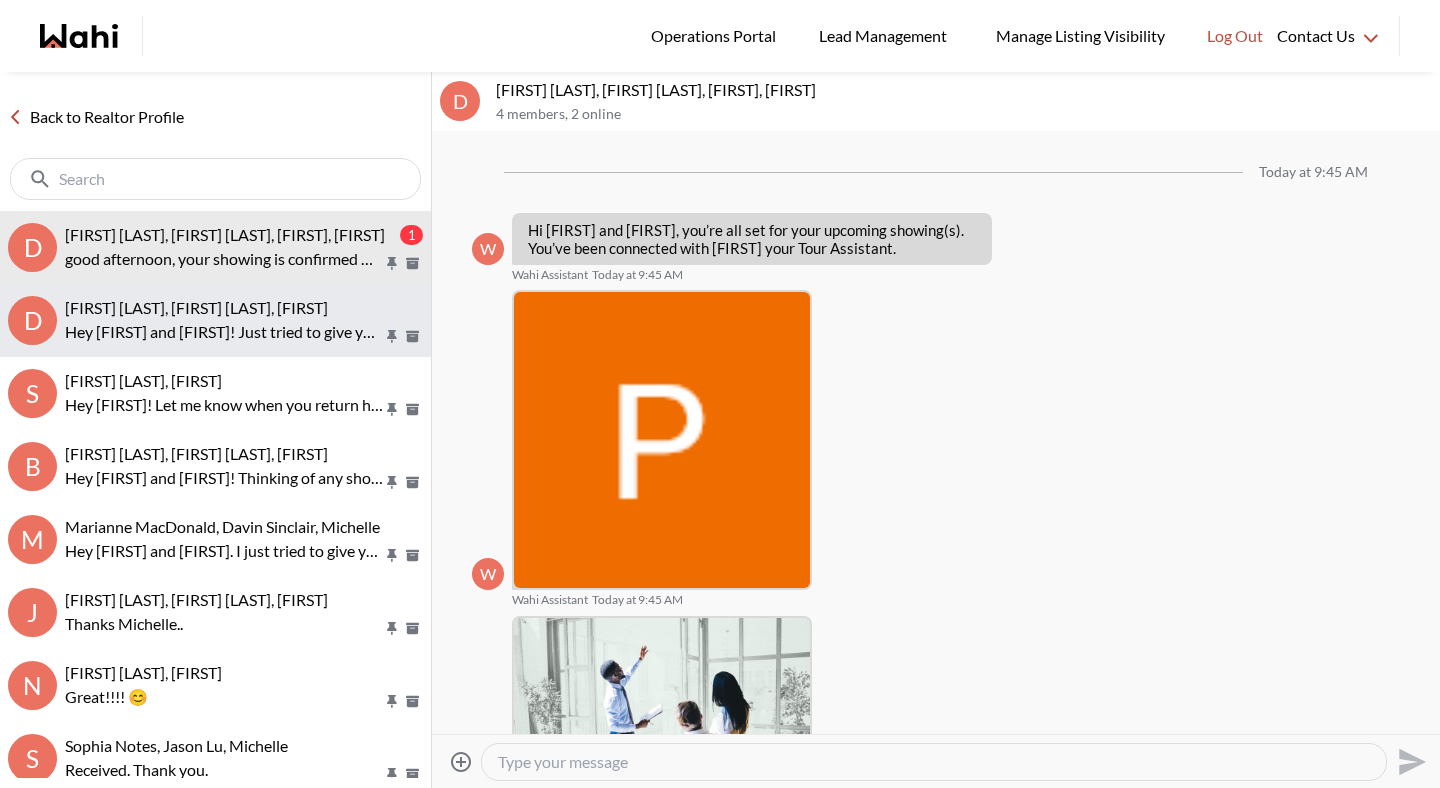 scroll, scrollTop: 666, scrollLeft: 0, axis: vertical 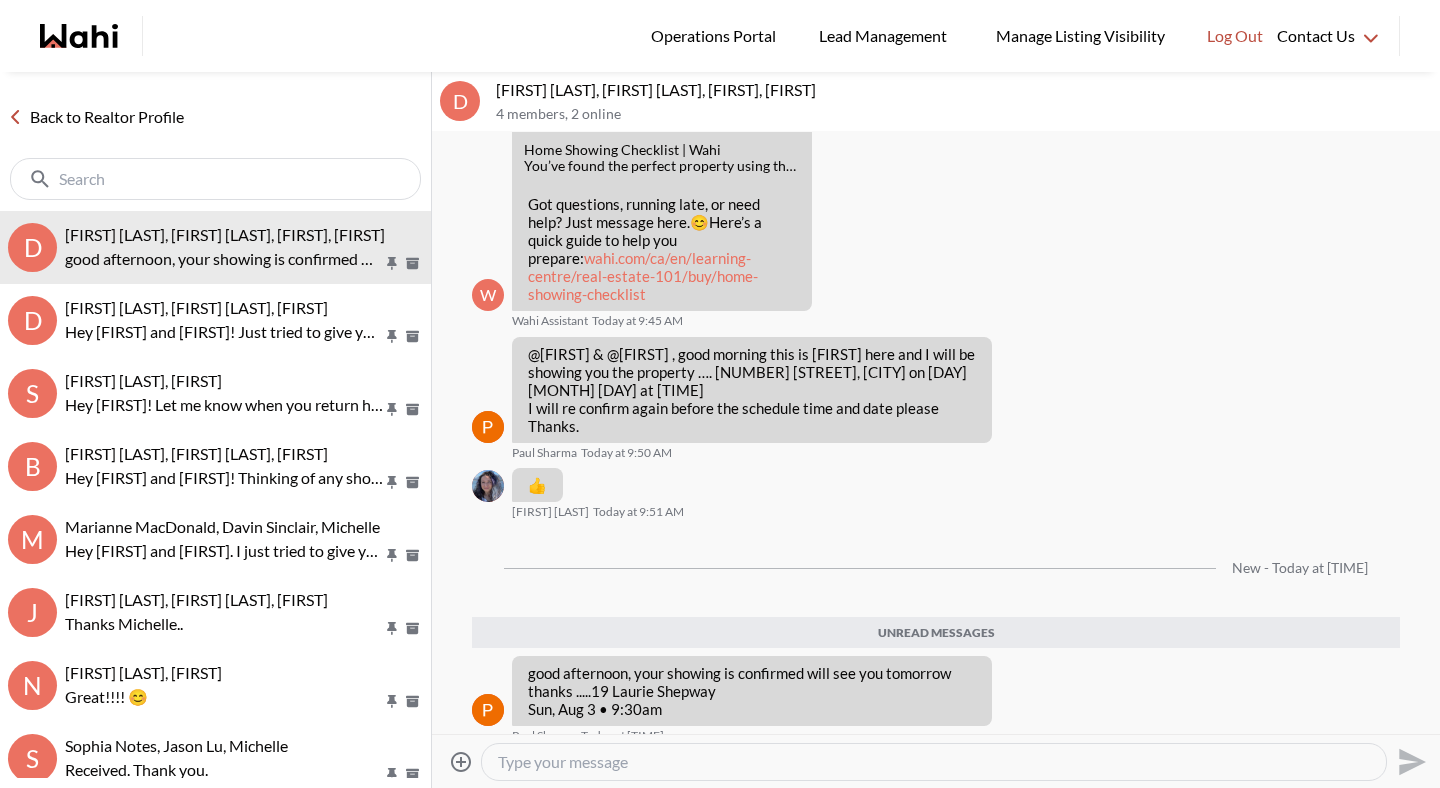 click on "Back to Realtor Profile" at bounding box center [96, 117] 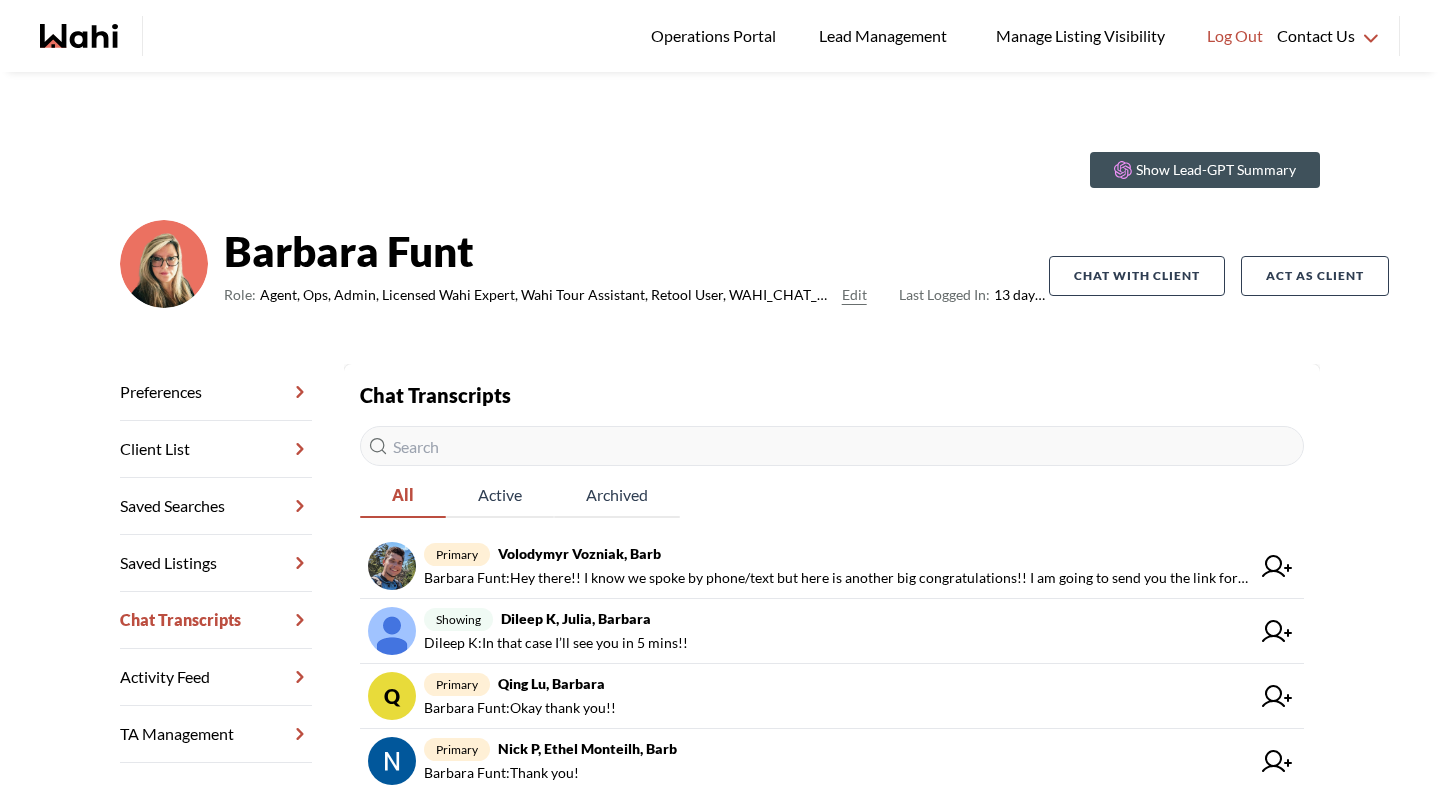 scroll, scrollTop: 0, scrollLeft: 0, axis: both 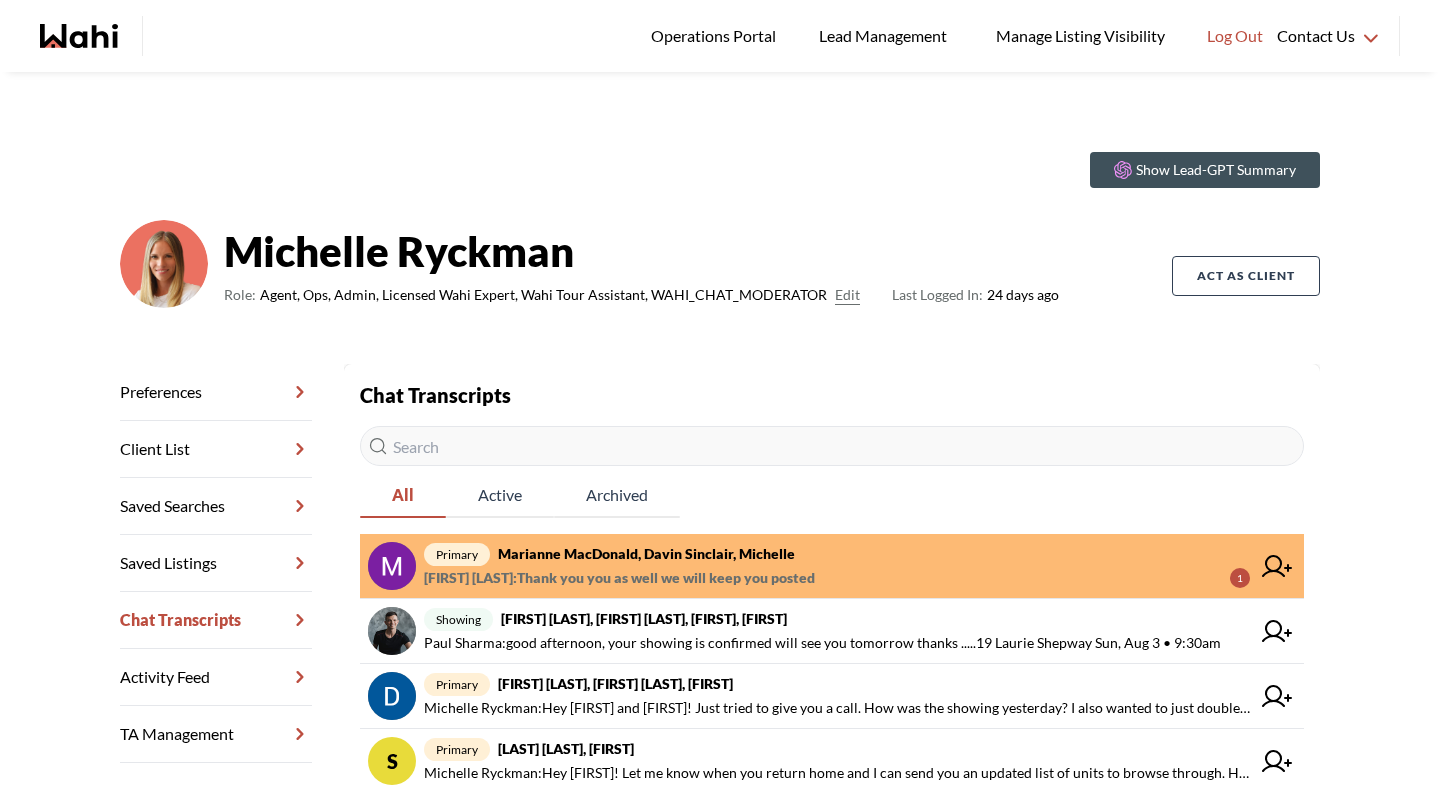 click on "Thank you [FIRST] you as well we will keep you posted" at bounding box center [619, 578] 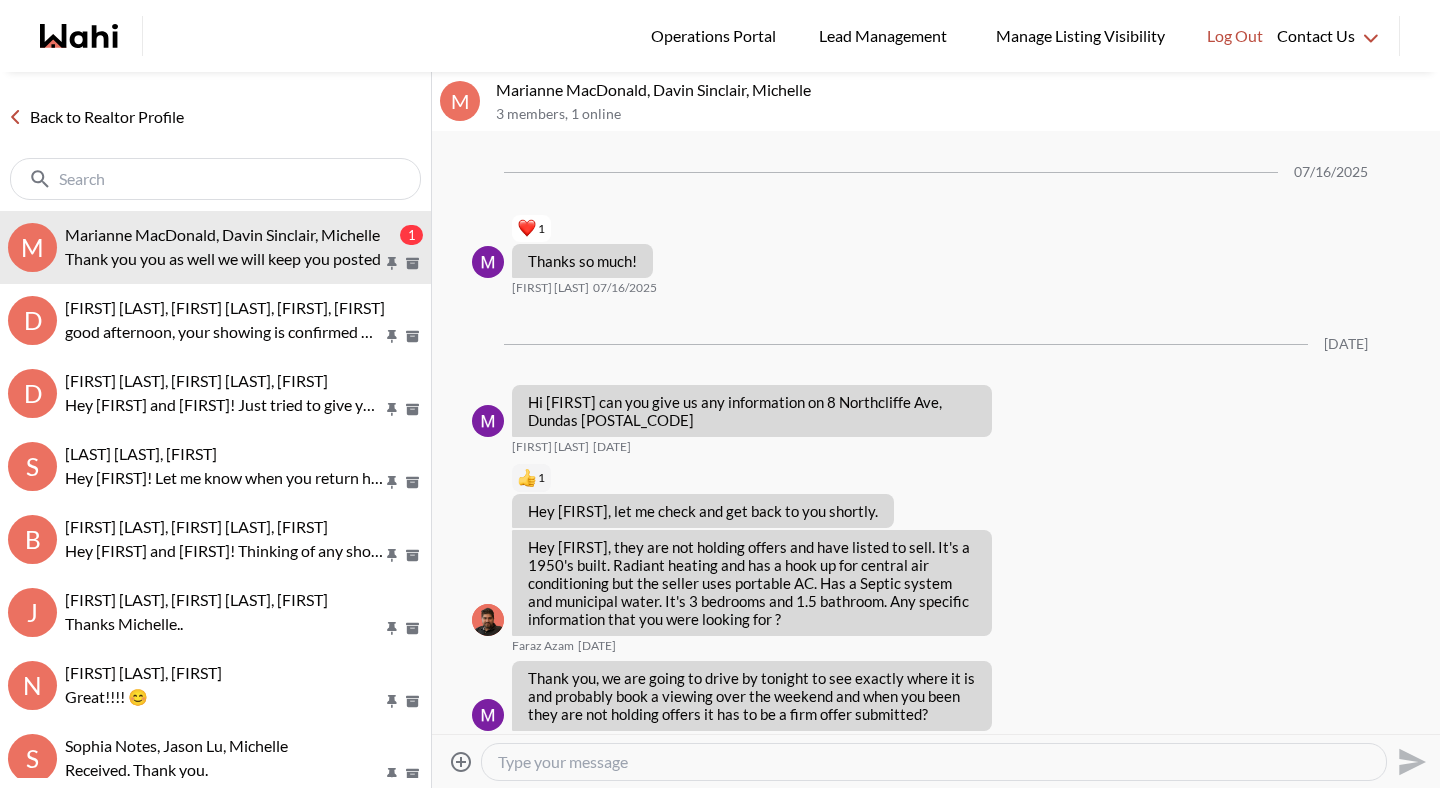 scroll, scrollTop: 1804, scrollLeft: 0, axis: vertical 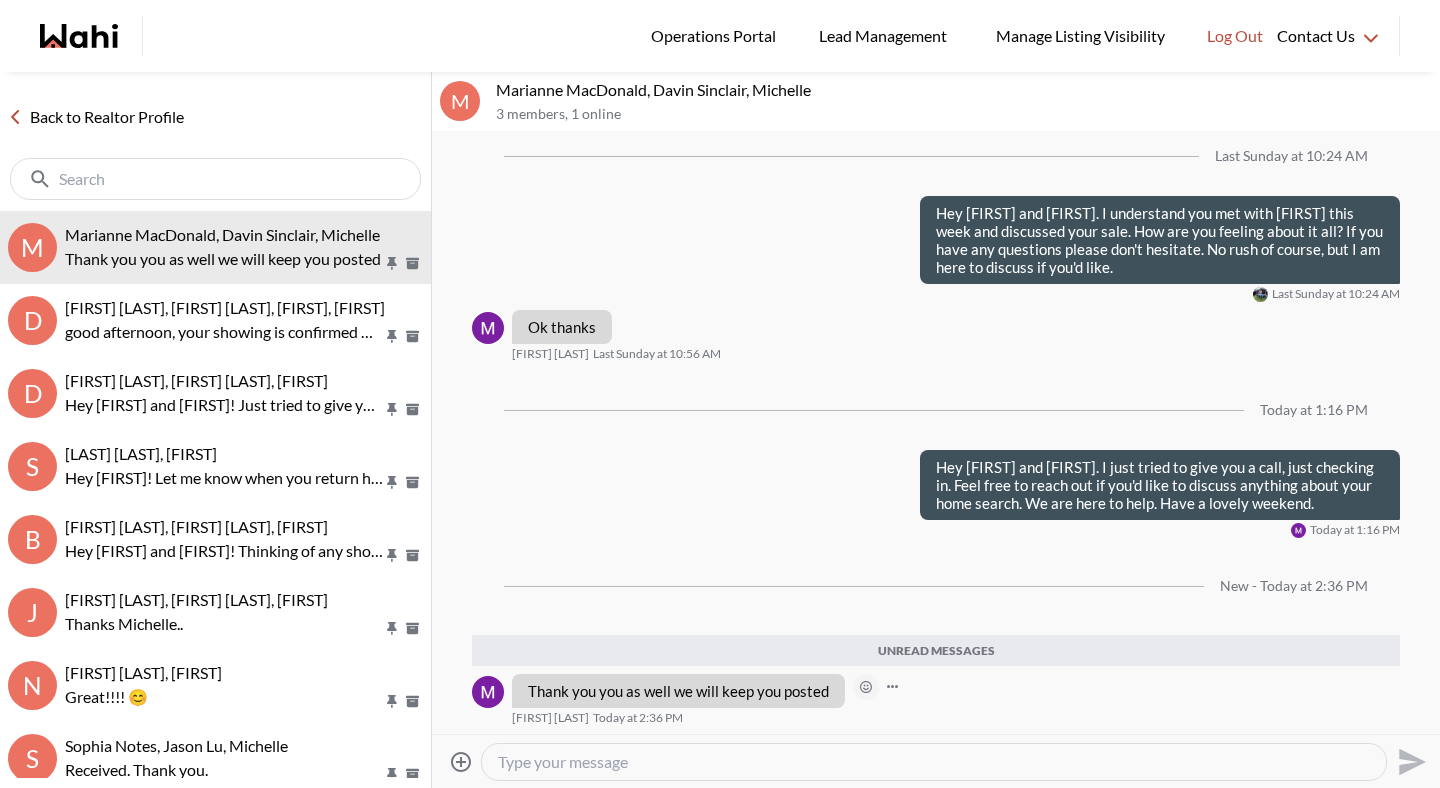 click 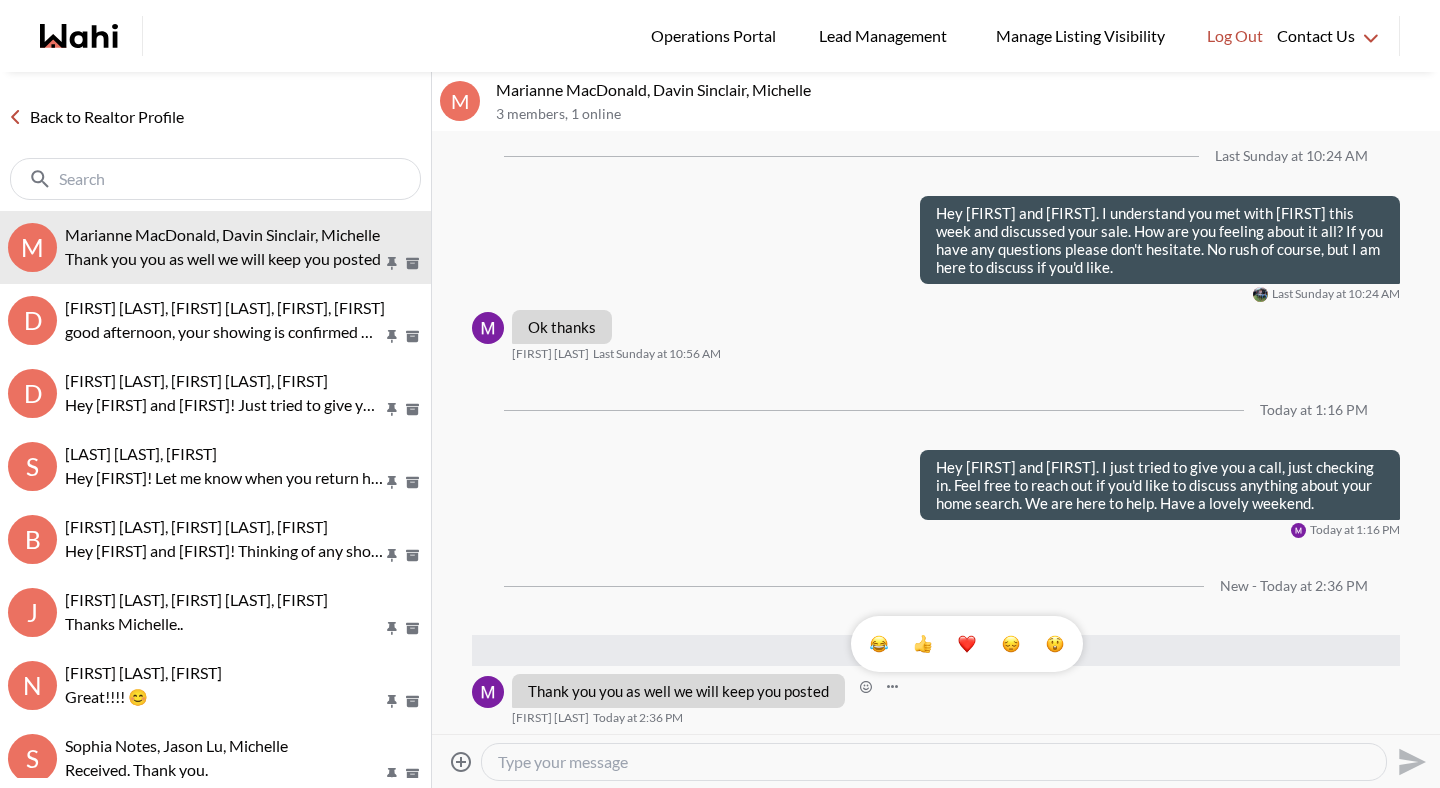 click at bounding box center [967, 644] 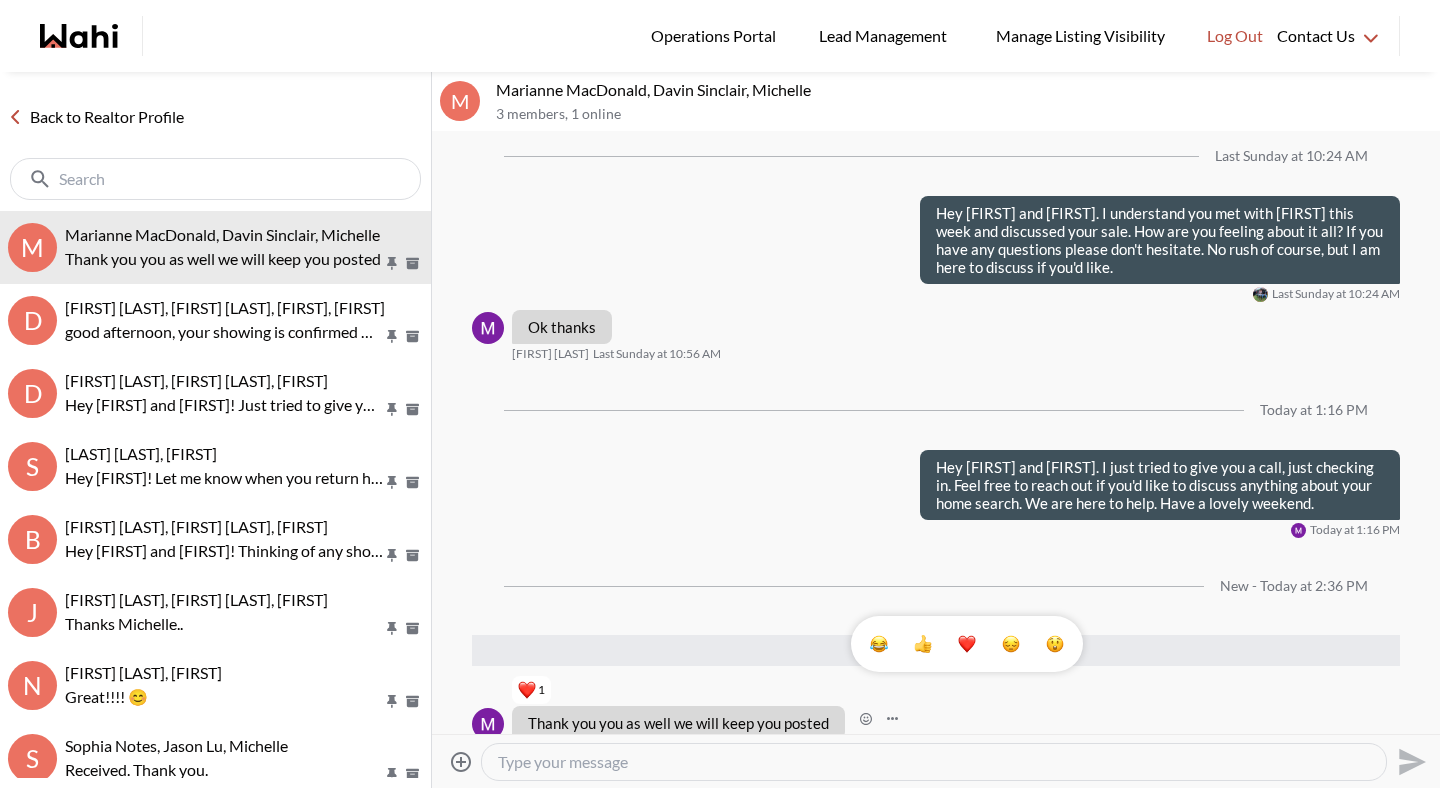 scroll, scrollTop: 1836, scrollLeft: 0, axis: vertical 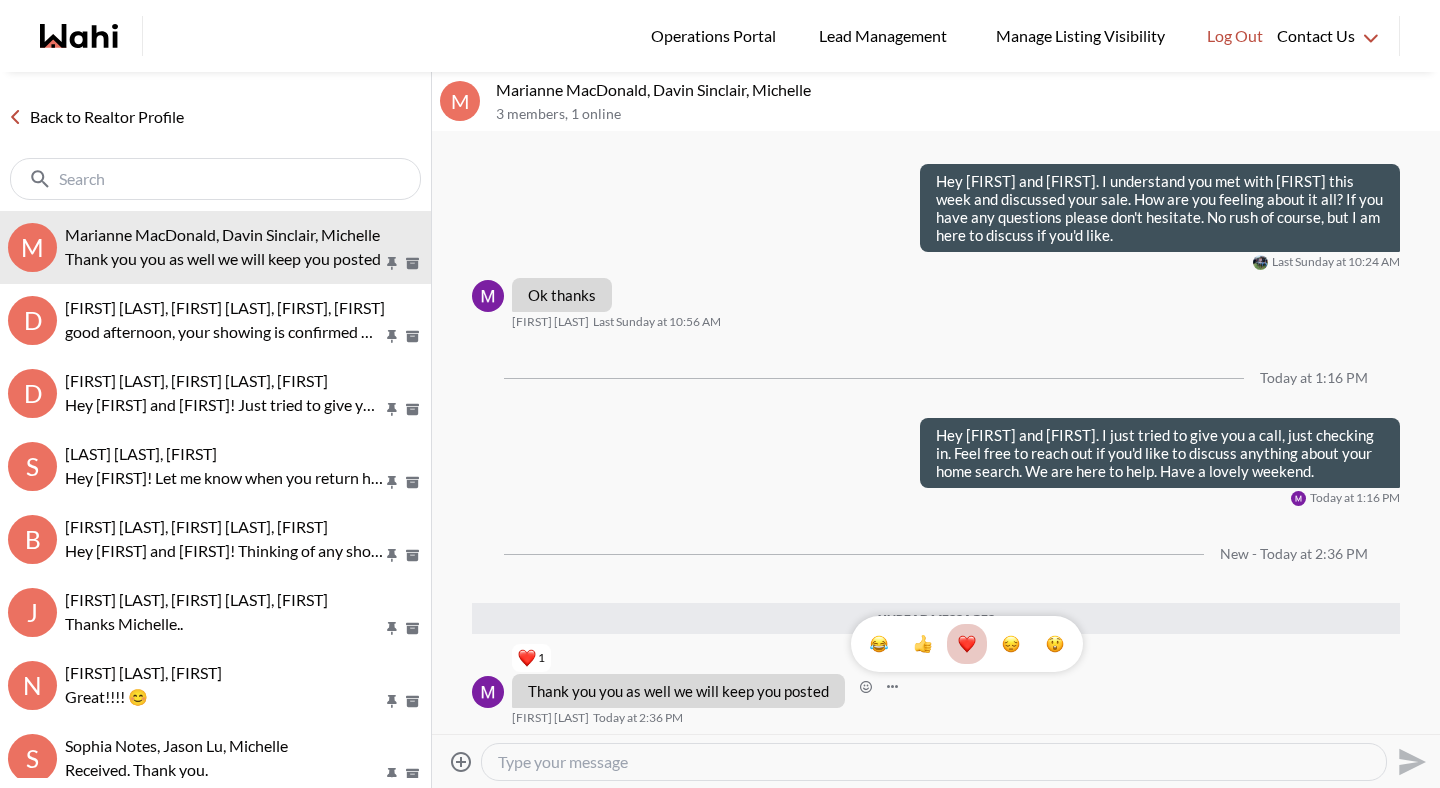 click on "Back to Realtor Profile" at bounding box center [96, 117] 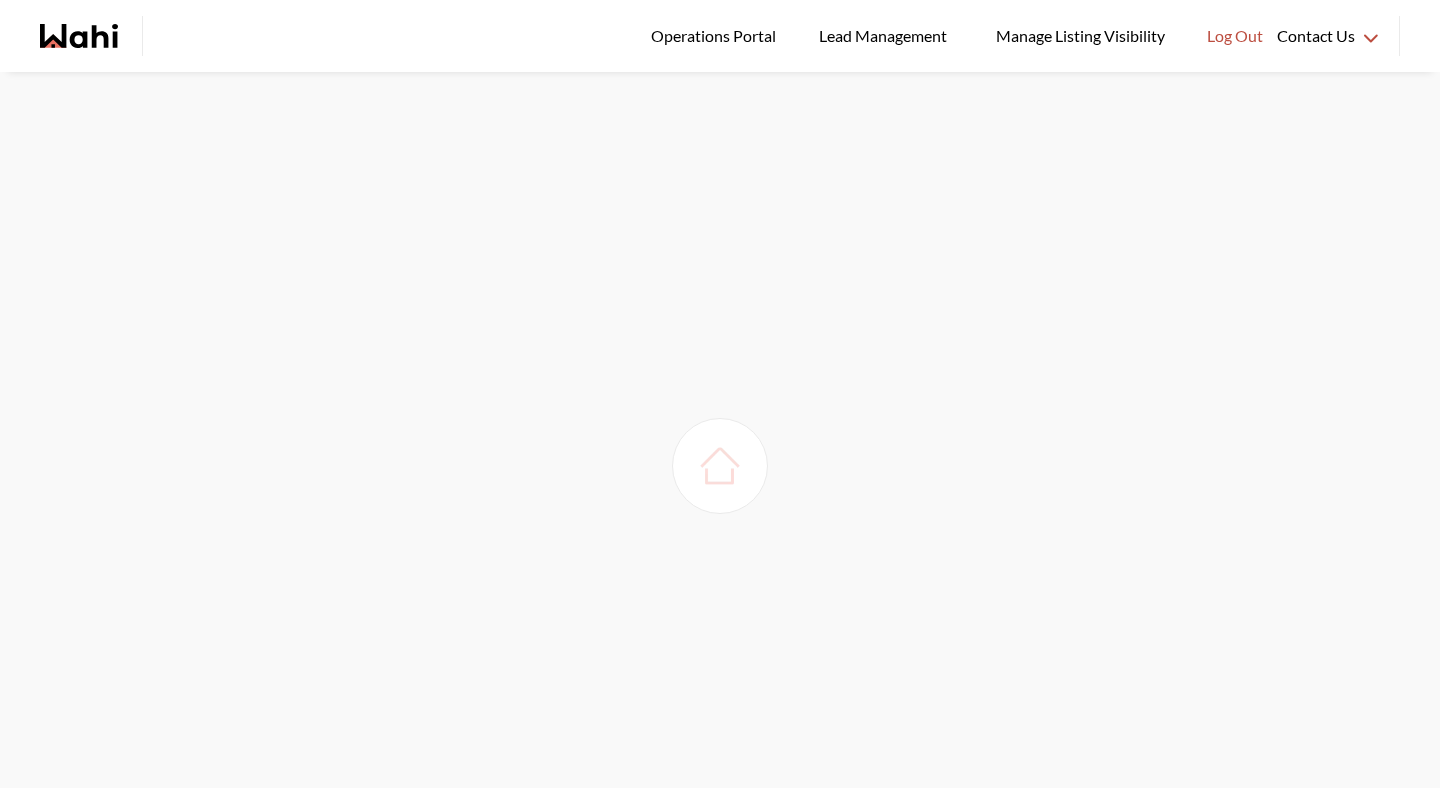 scroll, scrollTop: 0, scrollLeft: 0, axis: both 